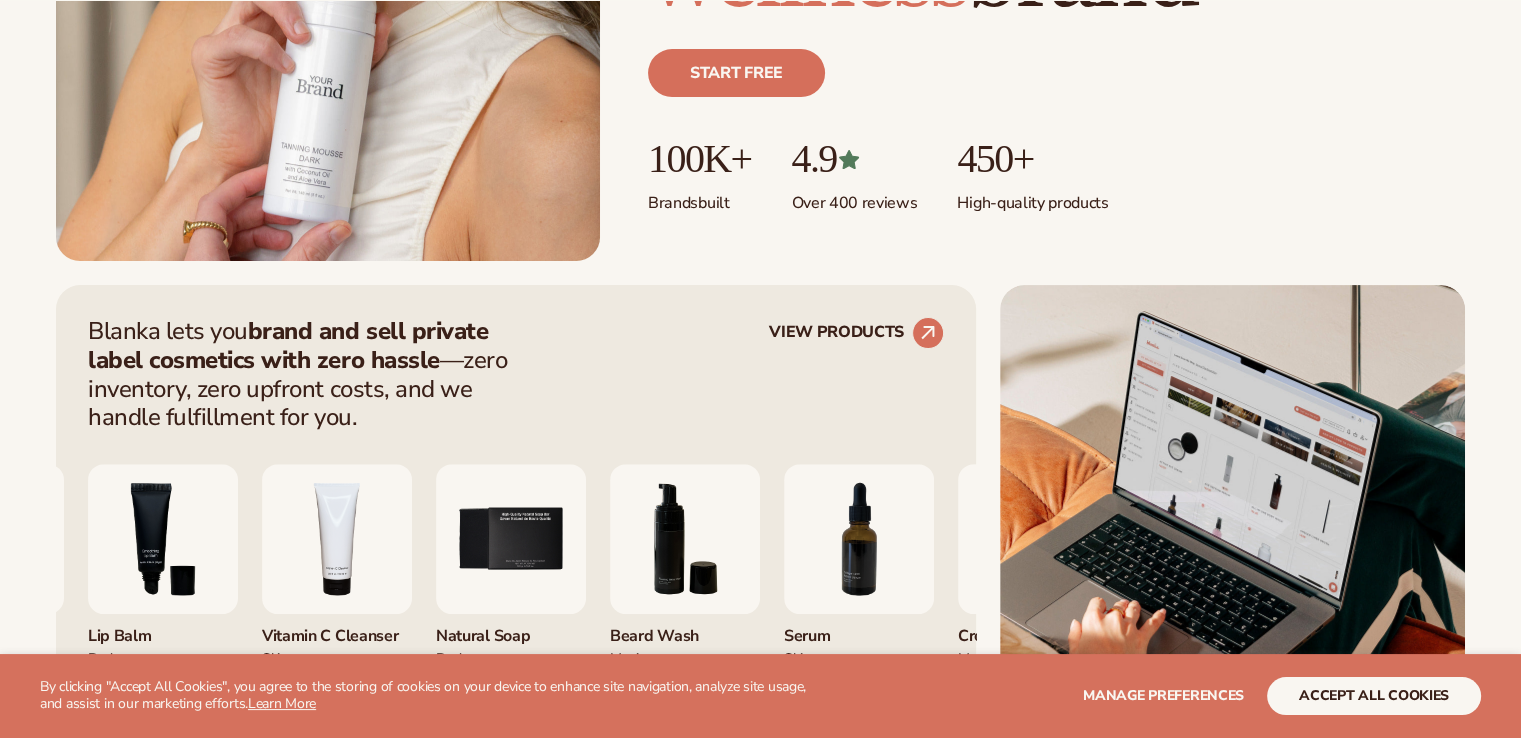 scroll, scrollTop: 621, scrollLeft: 0, axis: vertical 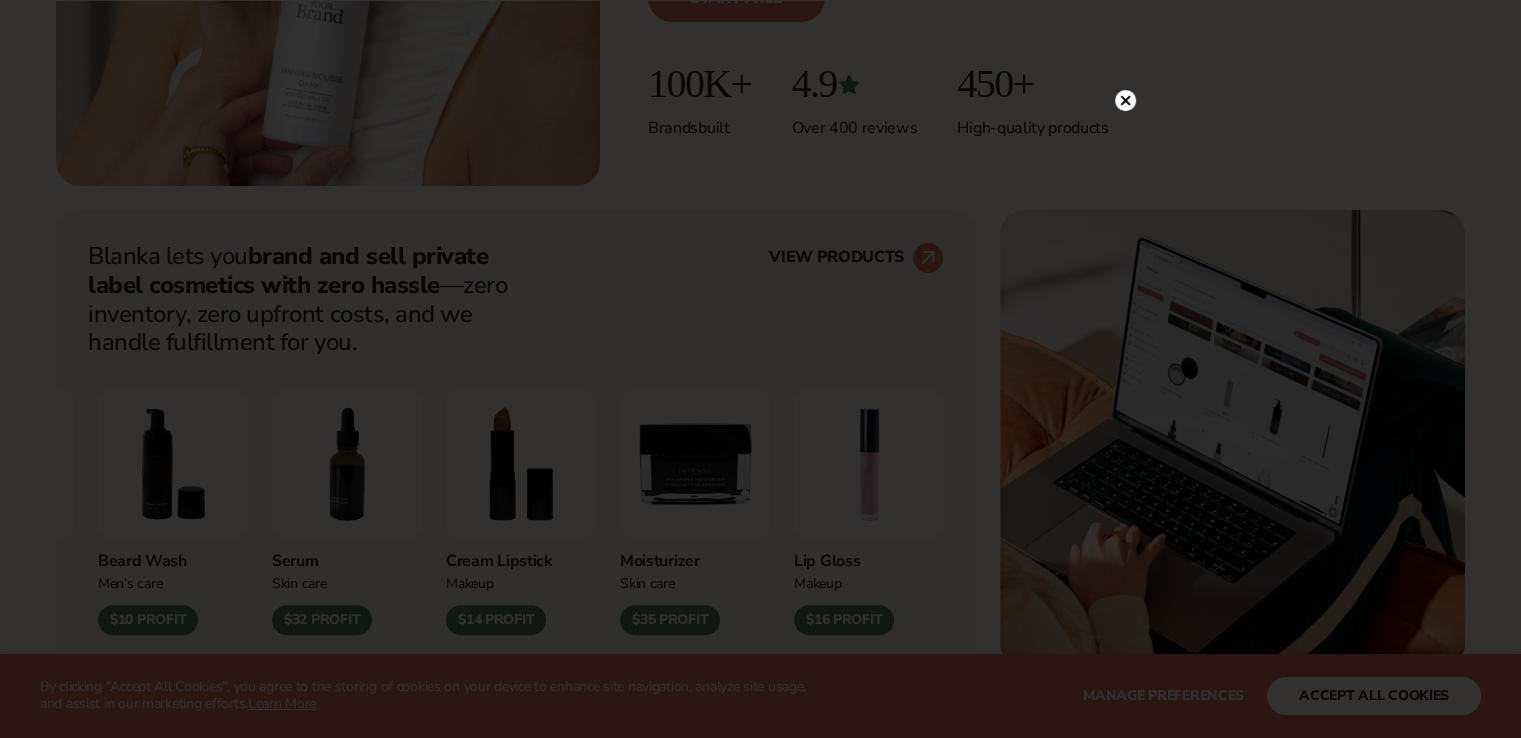 click 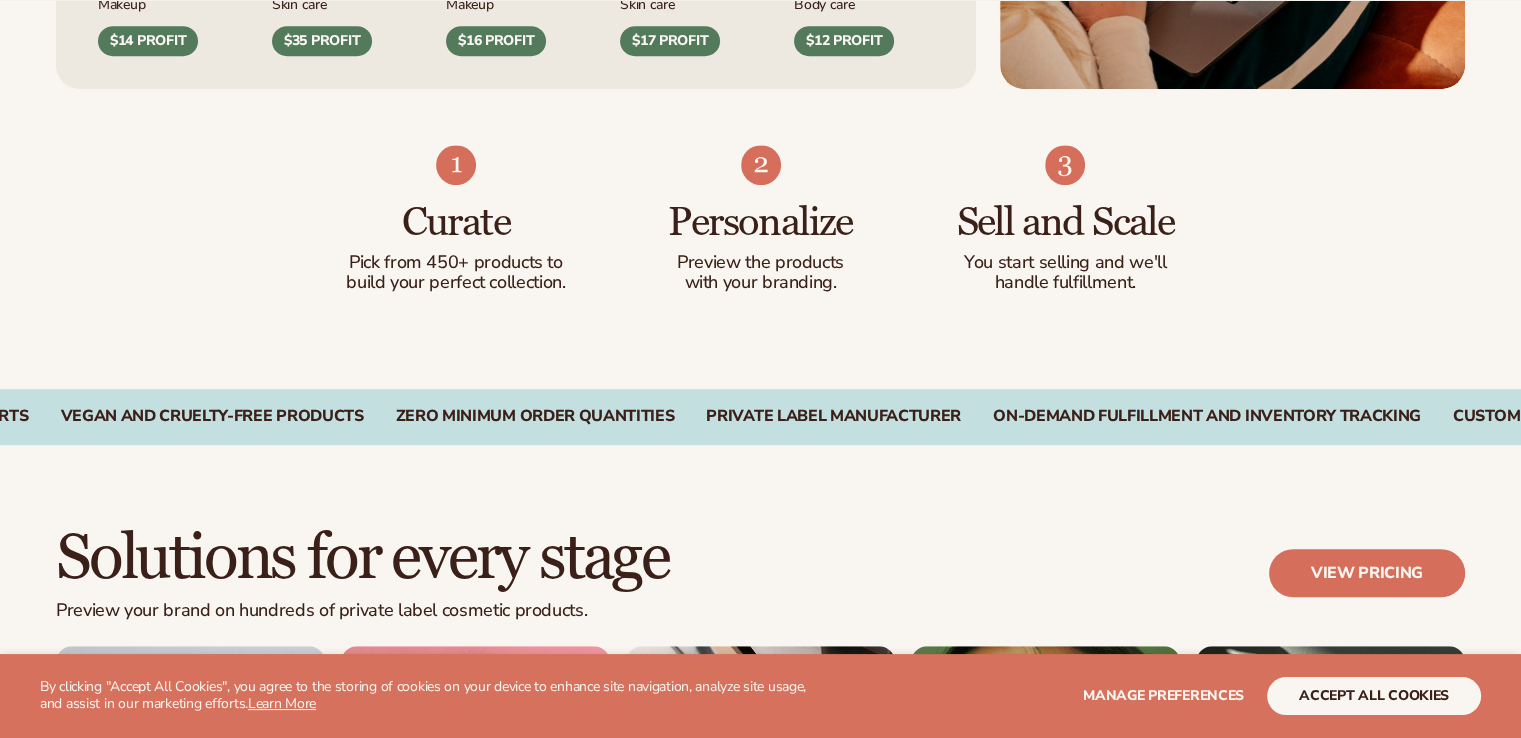 scroll, scrollTop: 1232, scrollLeft: 0, axis: vertical 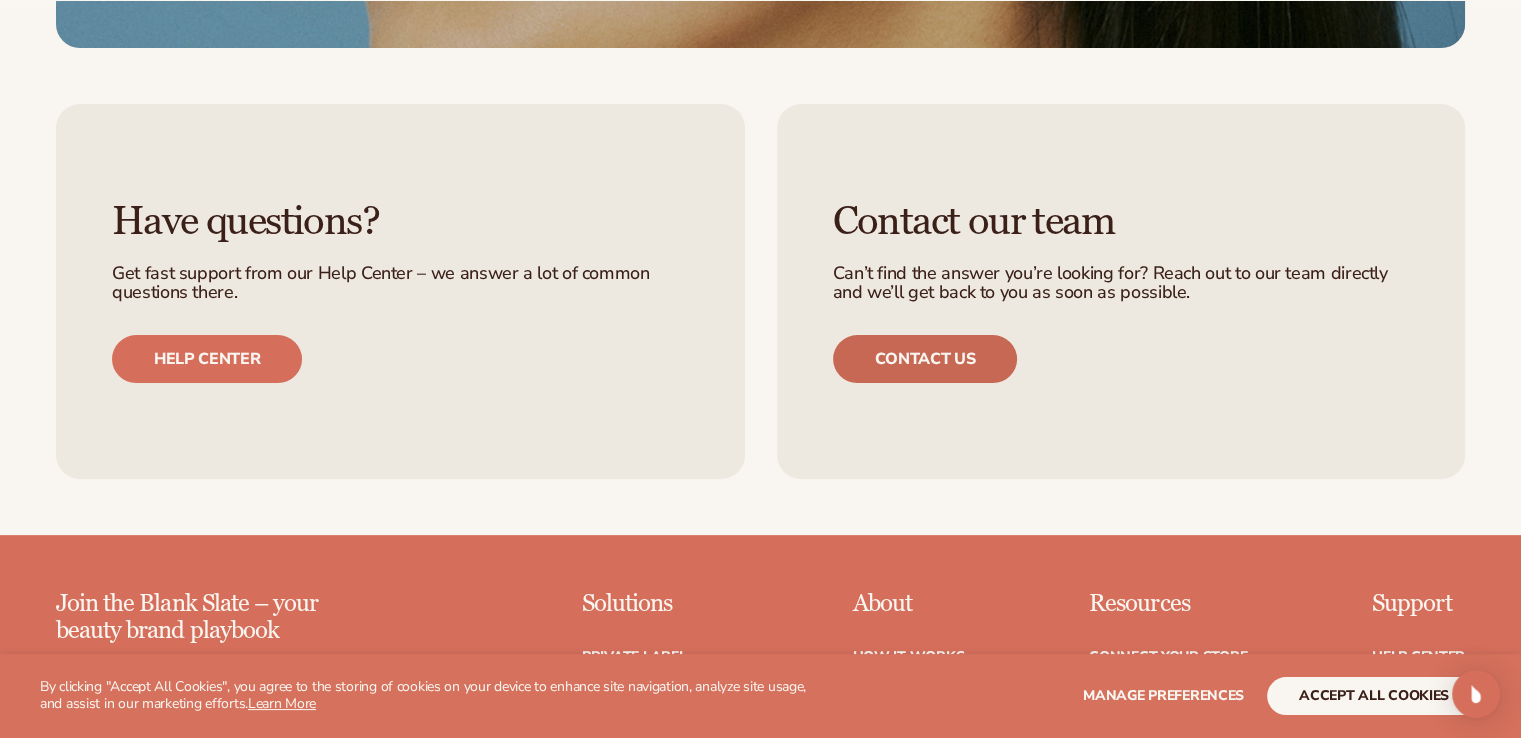 click on "Contact us" at bounding box center (925, 359) 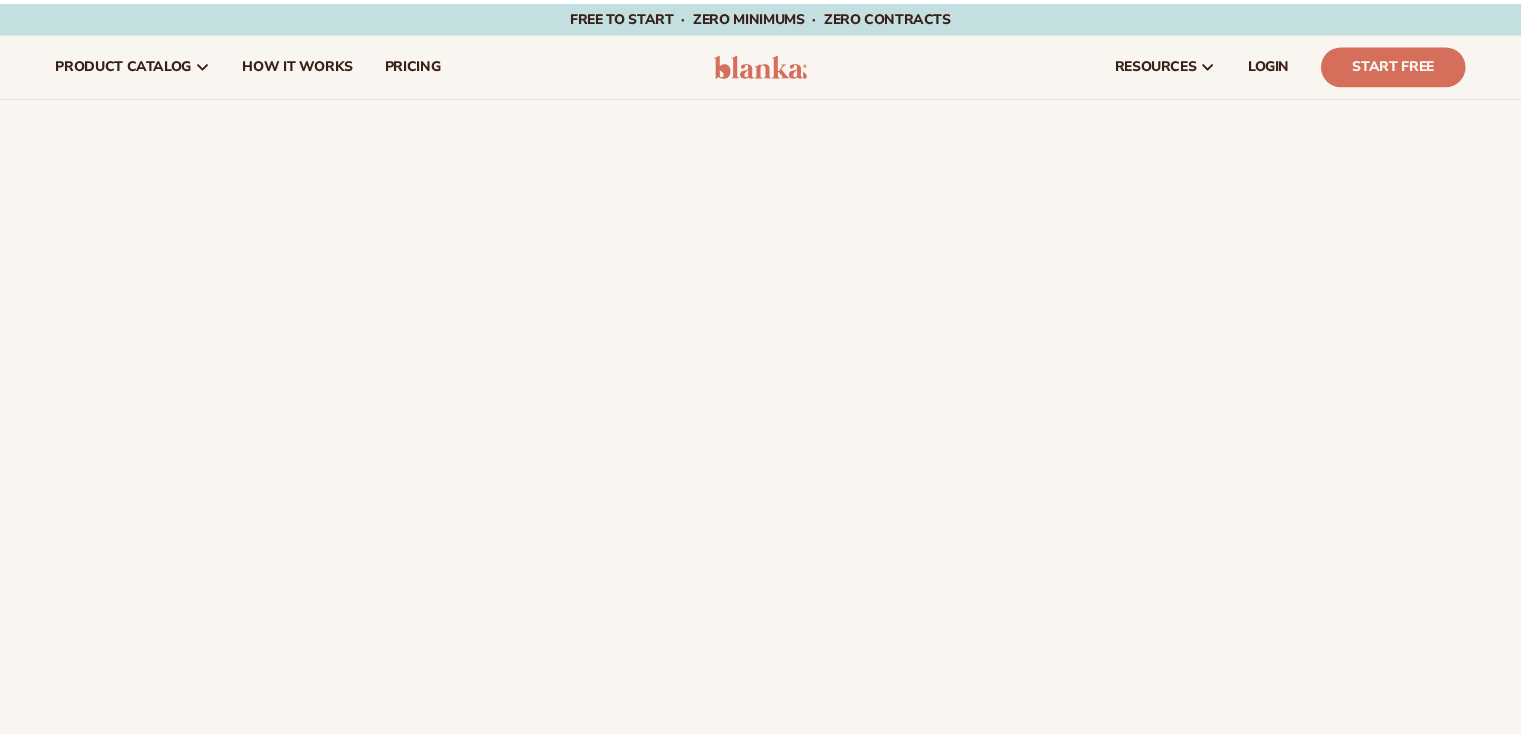 scroll, scrollTop: 0, scrollLeft: 0, axis: both 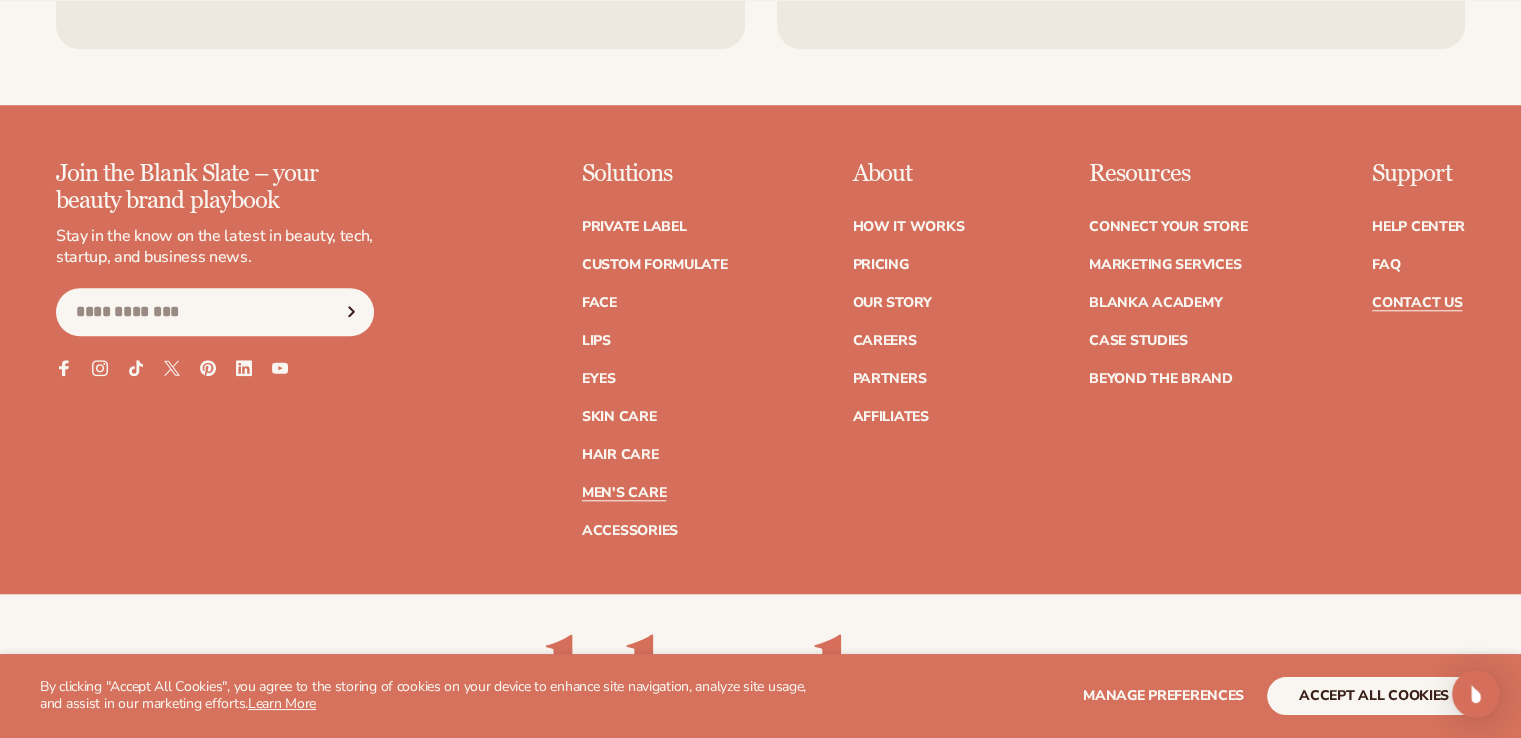click on "Men's Care" at bounding box center [624, 493] 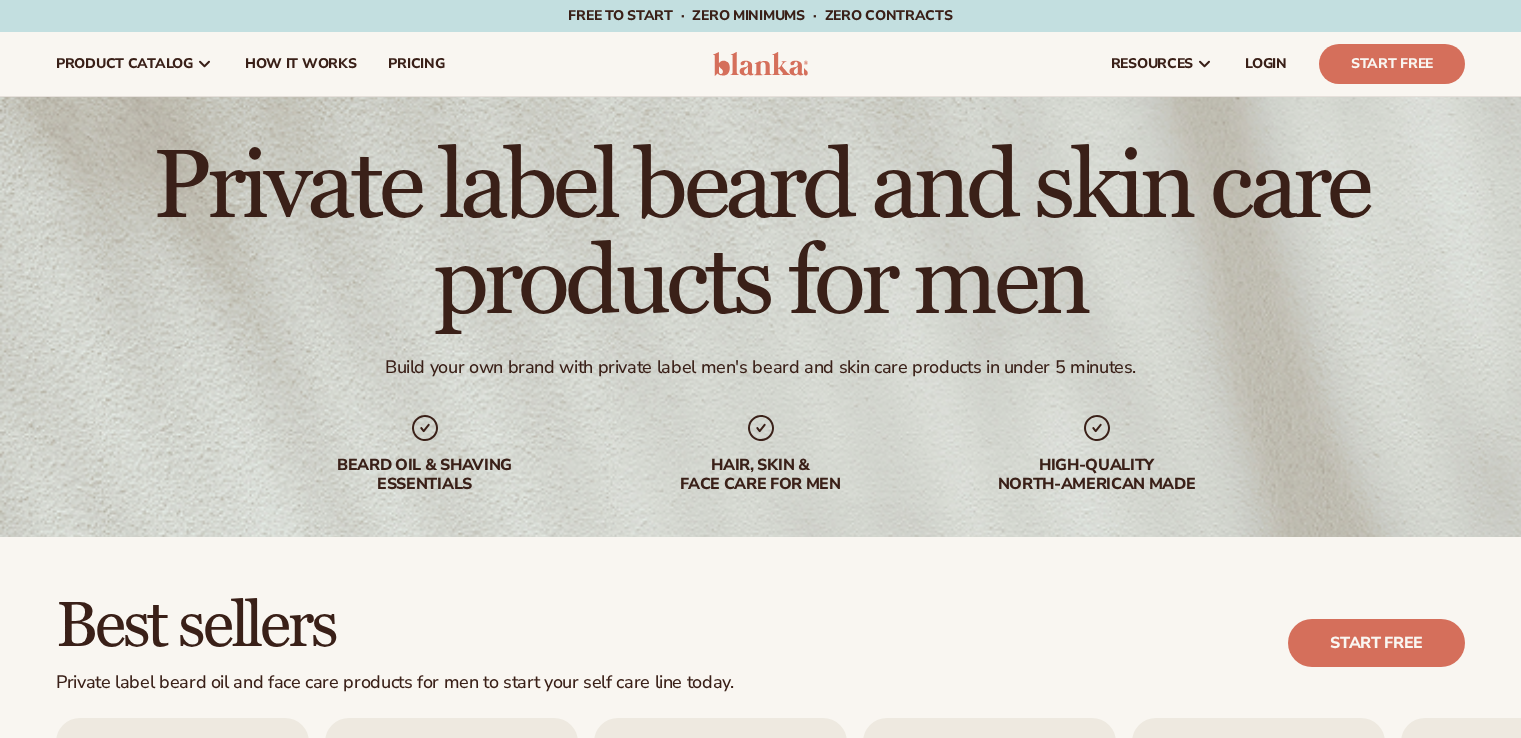 scroll, scrollTop: 0, scrollLeft: 0, axis: both 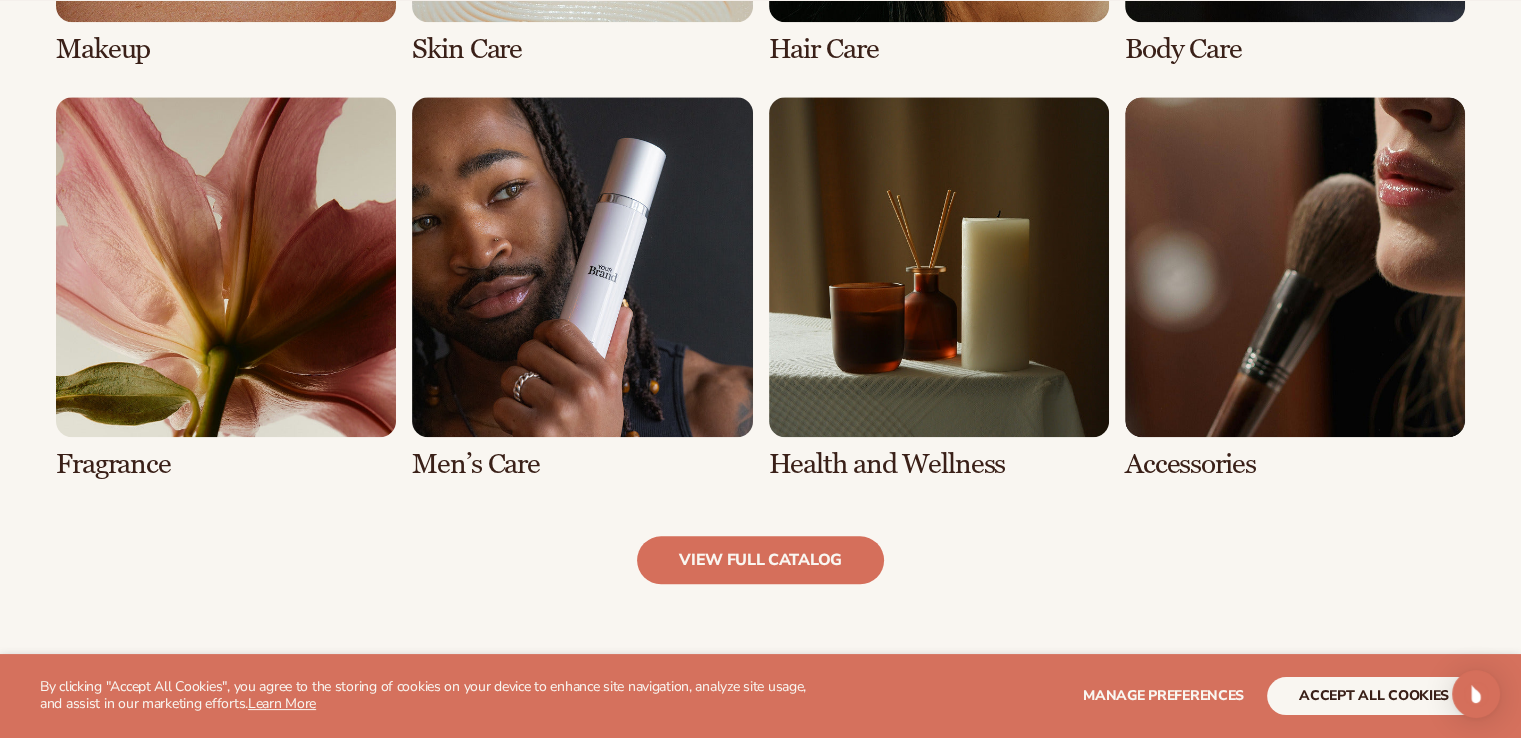 click at bounding box center [582, 288] 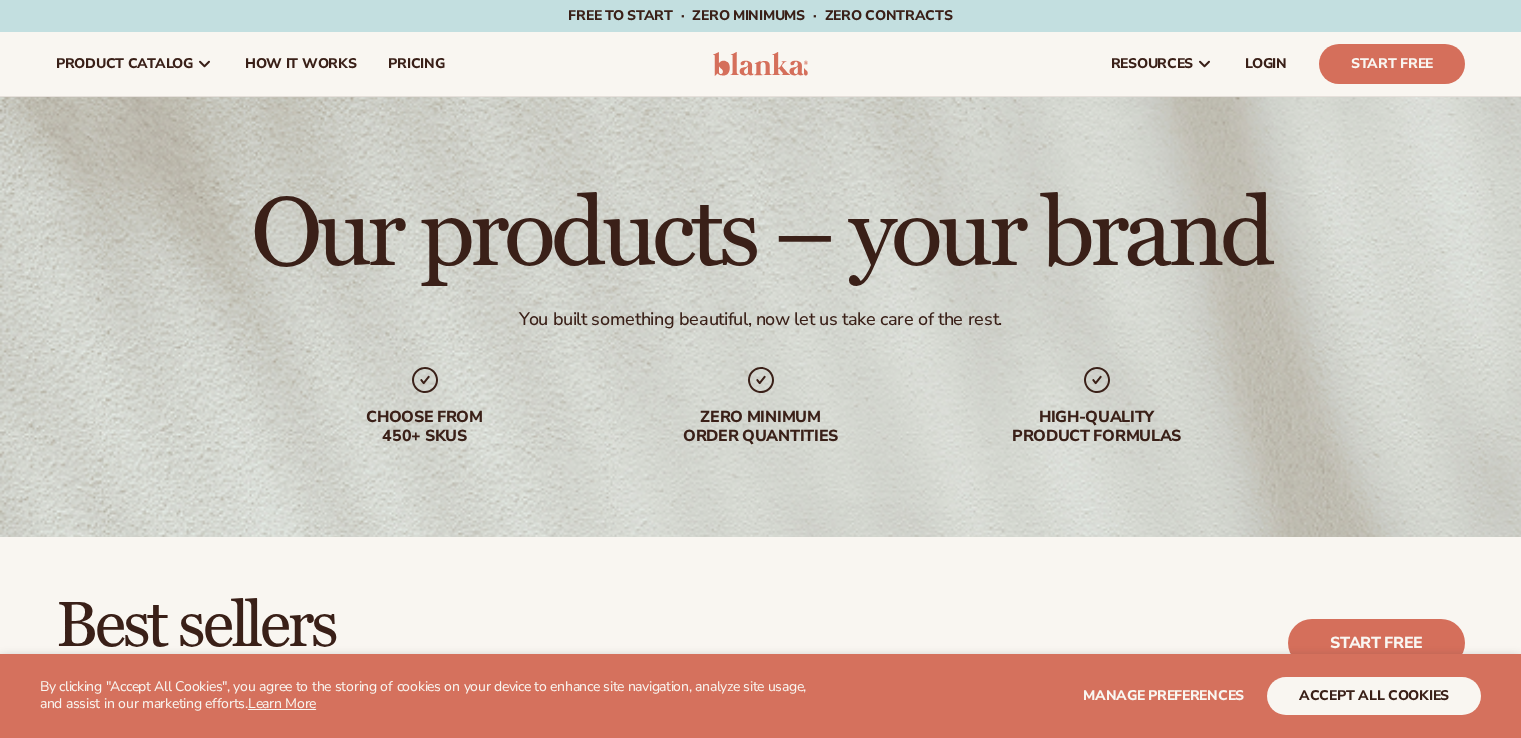 scroll, scrollTop: 0, scrollLeft: 0, axis: both 